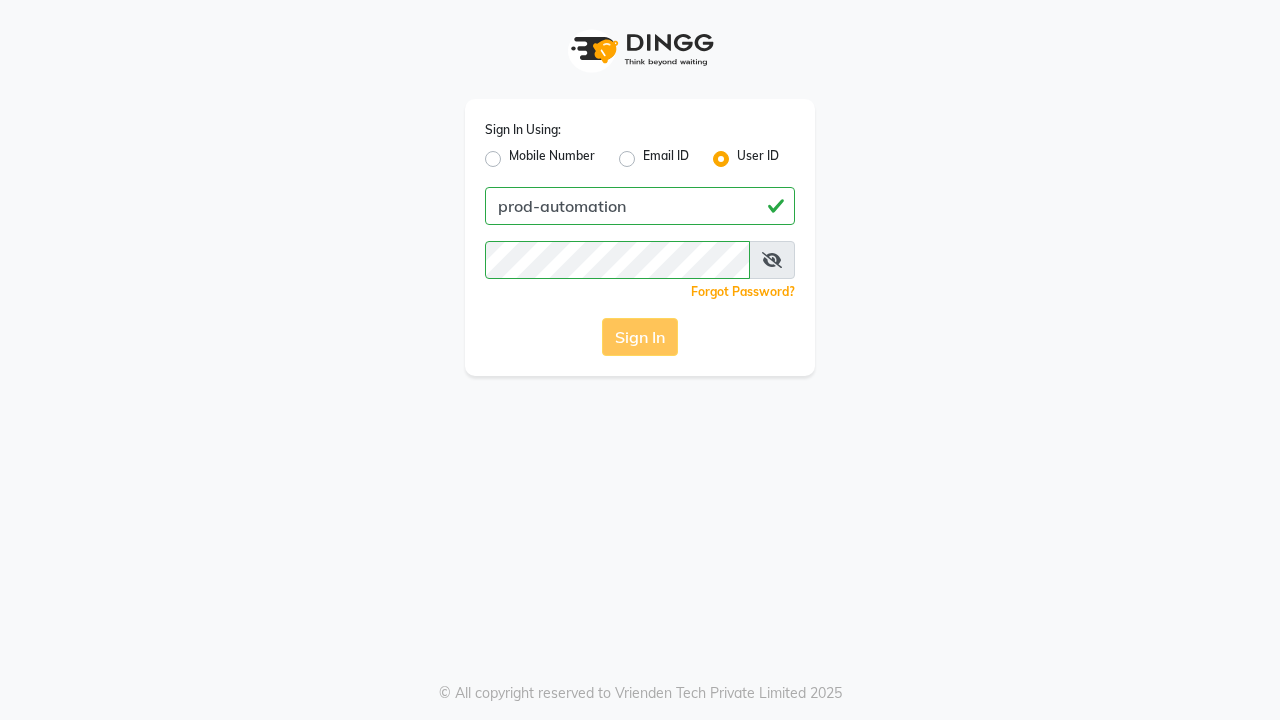 scroll, scrollTop: 0, scrollLeft: 0, axis: both 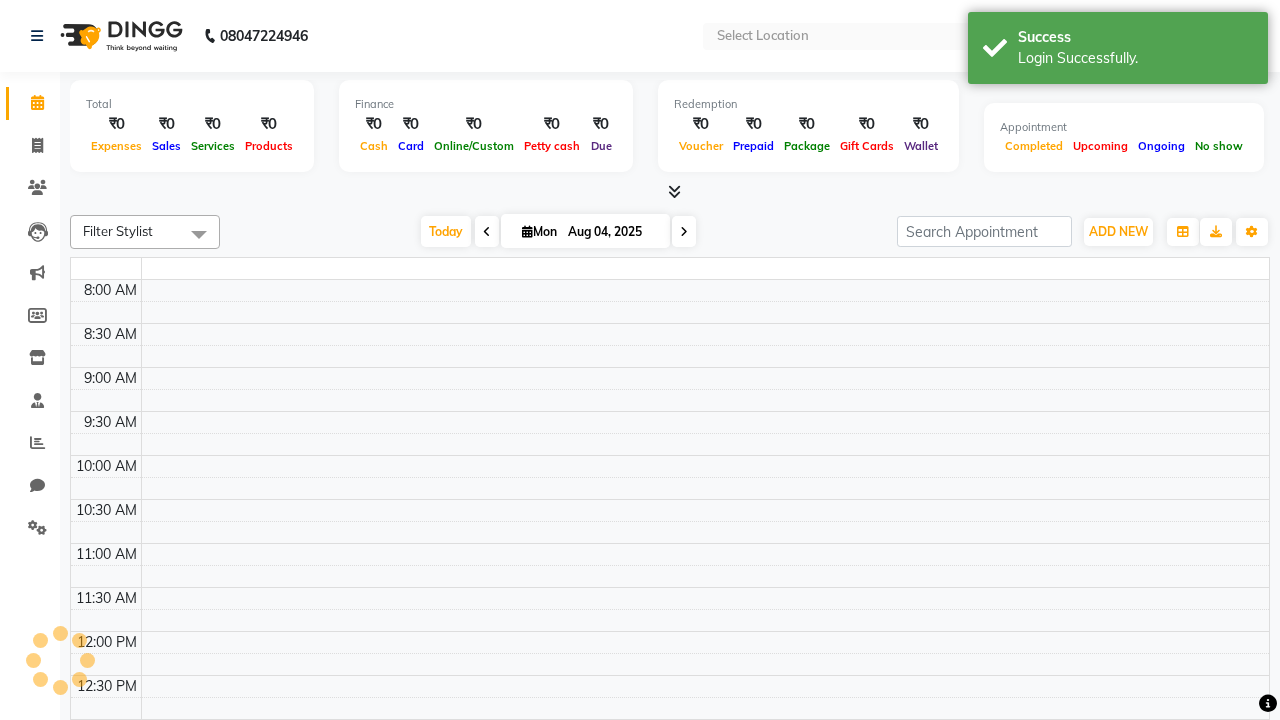 select on "en" 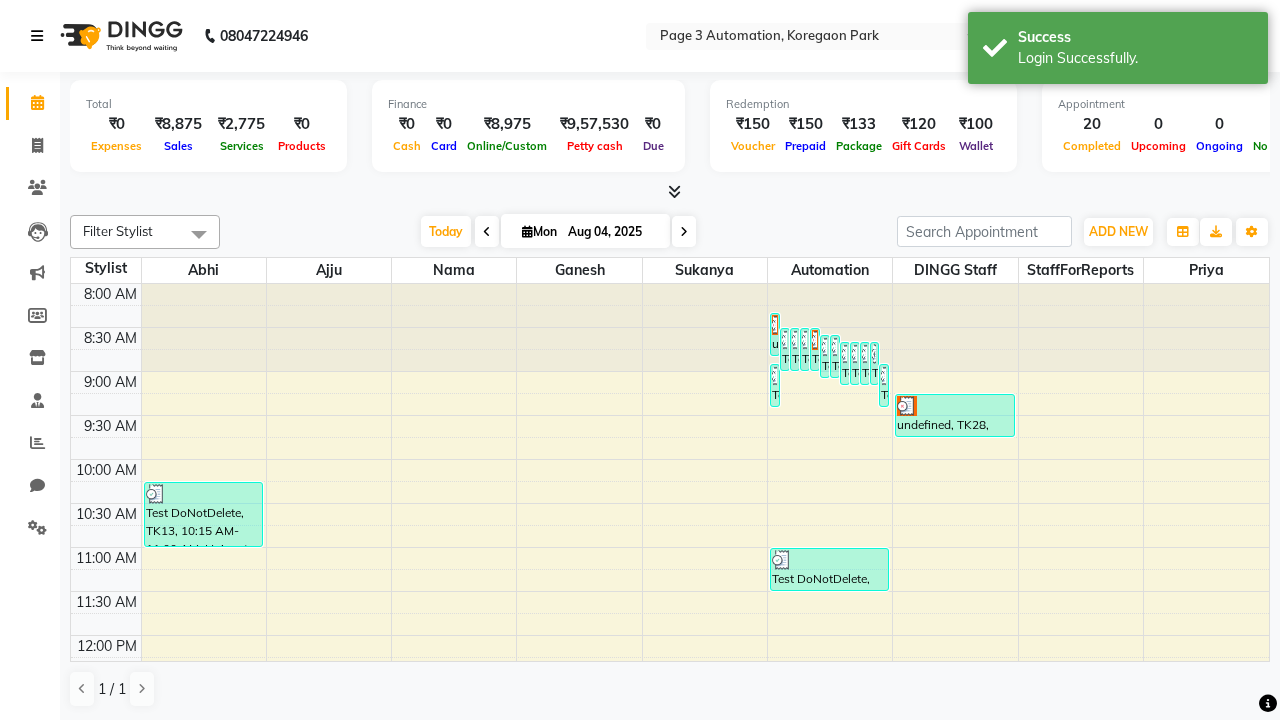 click at bounding box center (37, 36) 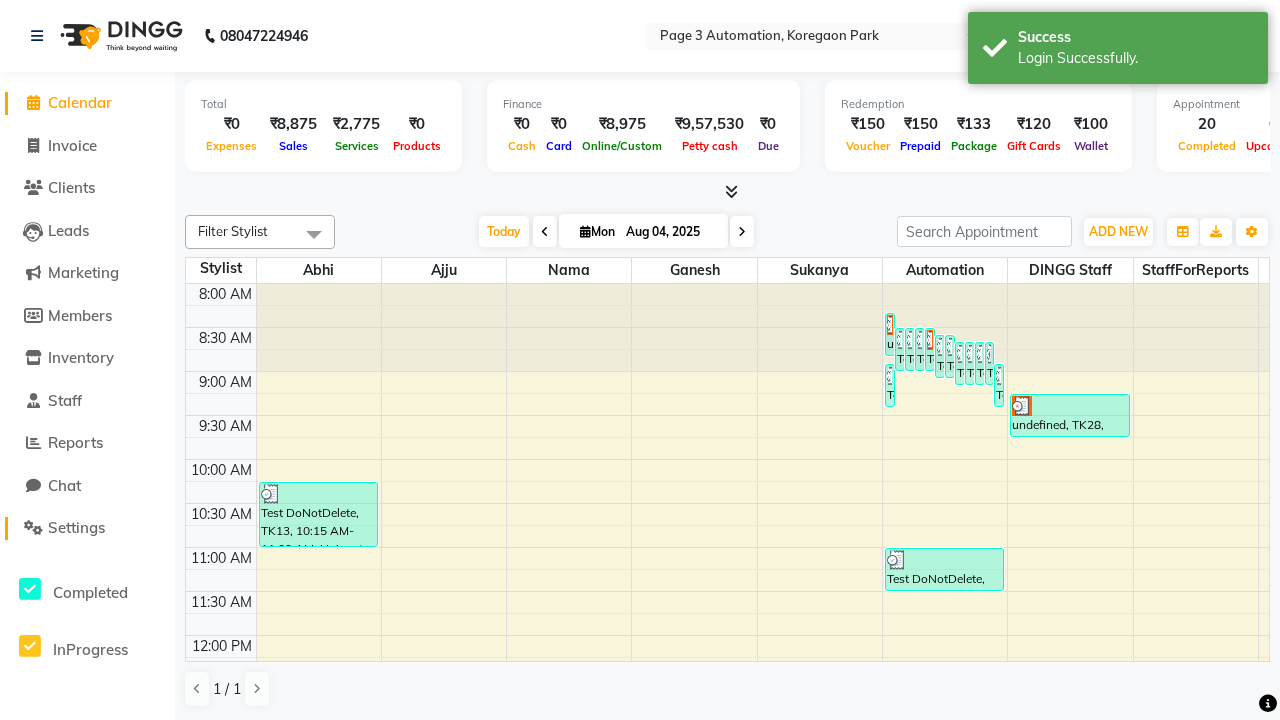 click on "Settings" 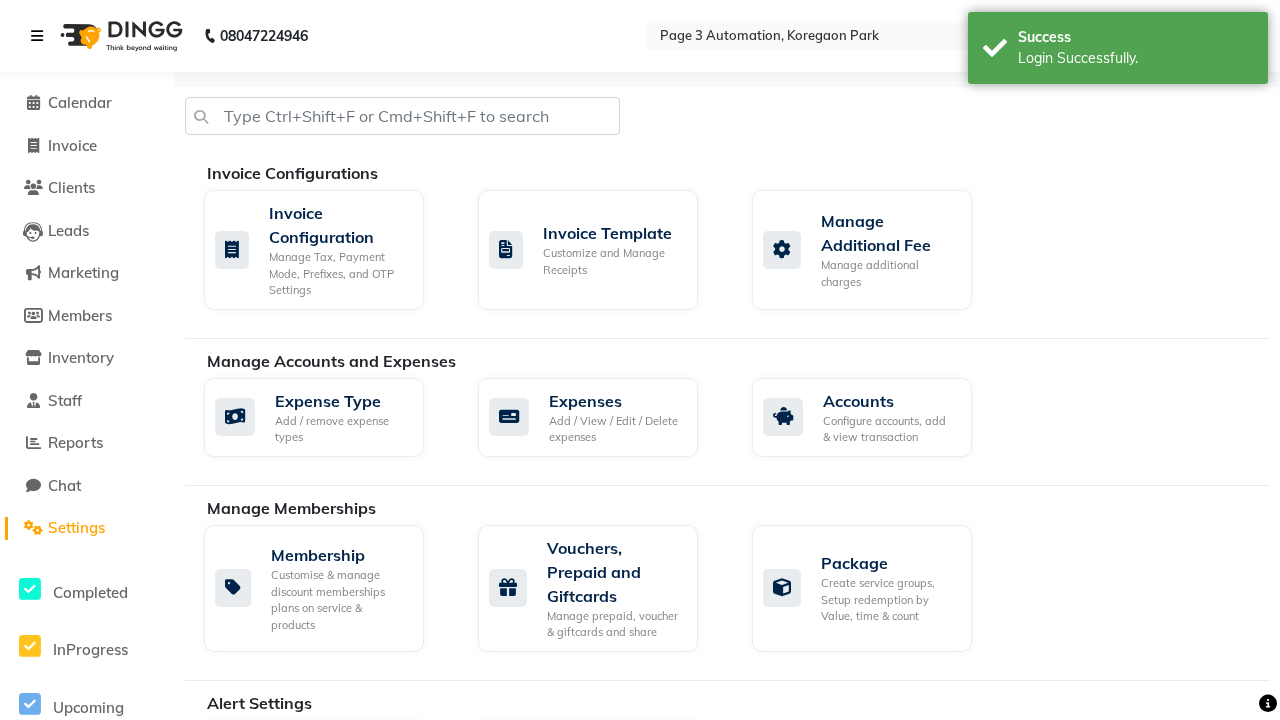 click at bounding box center (37, 36) 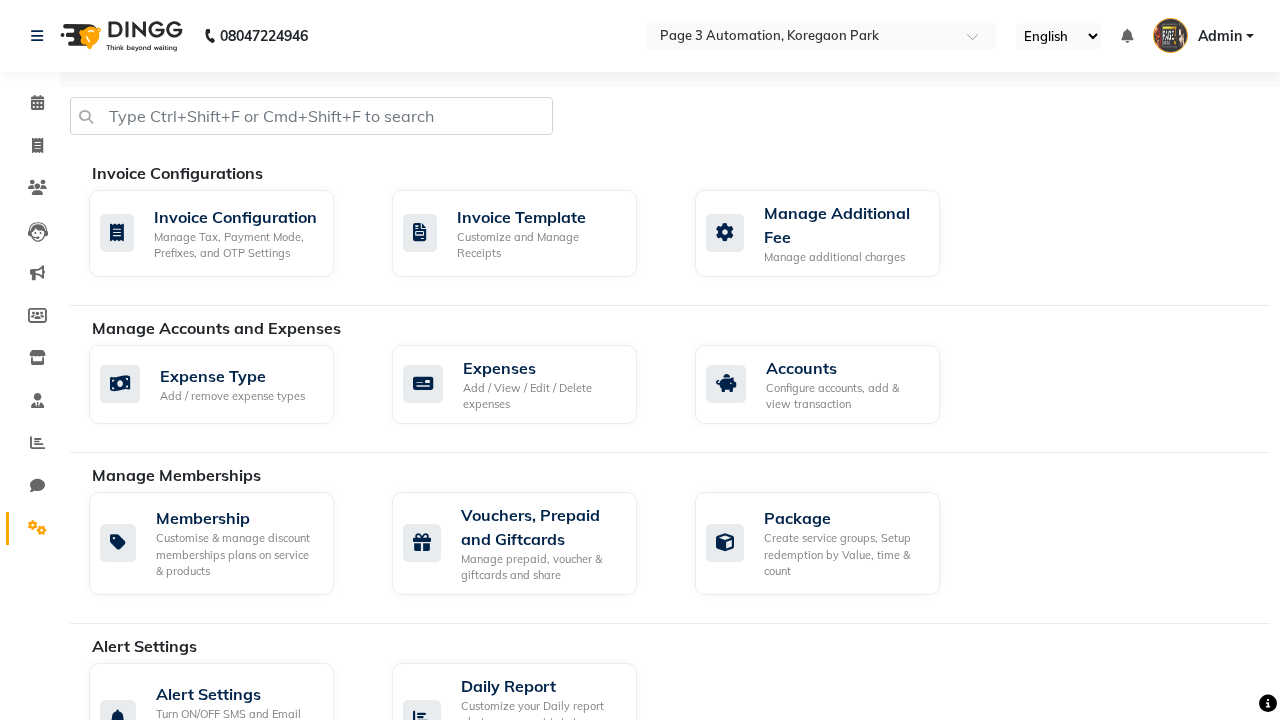 click 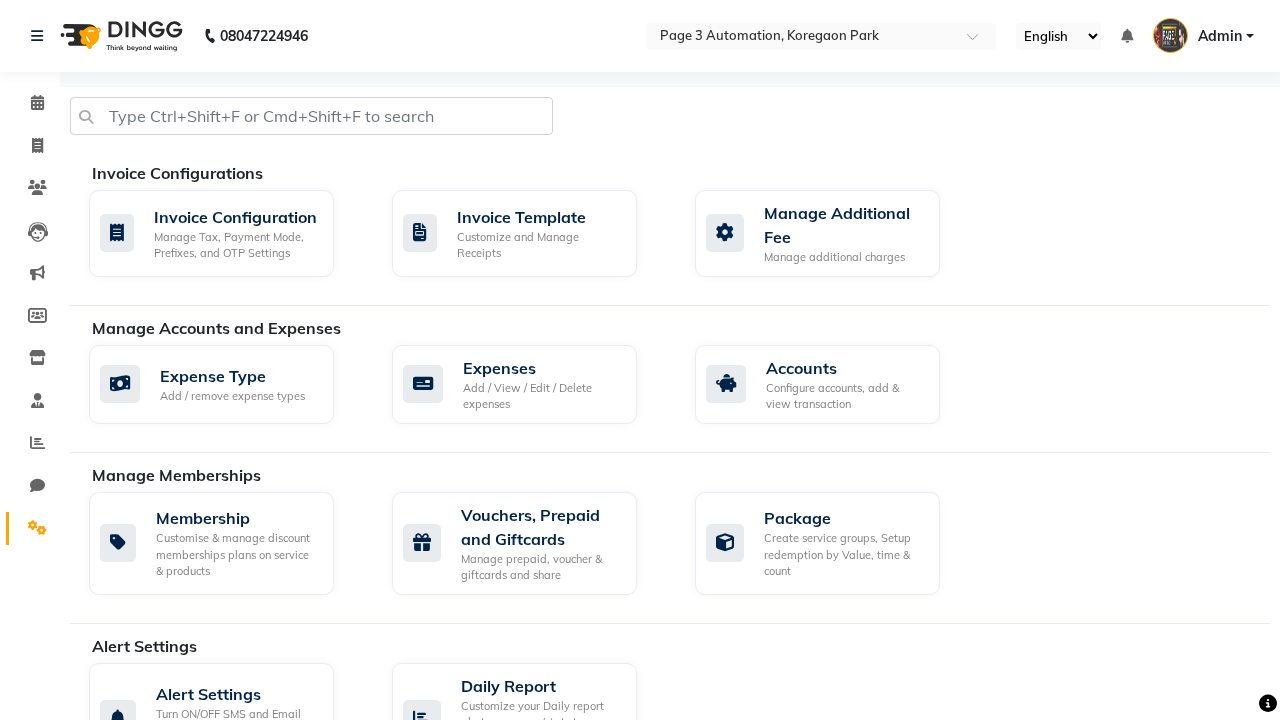 click on "Data Import" 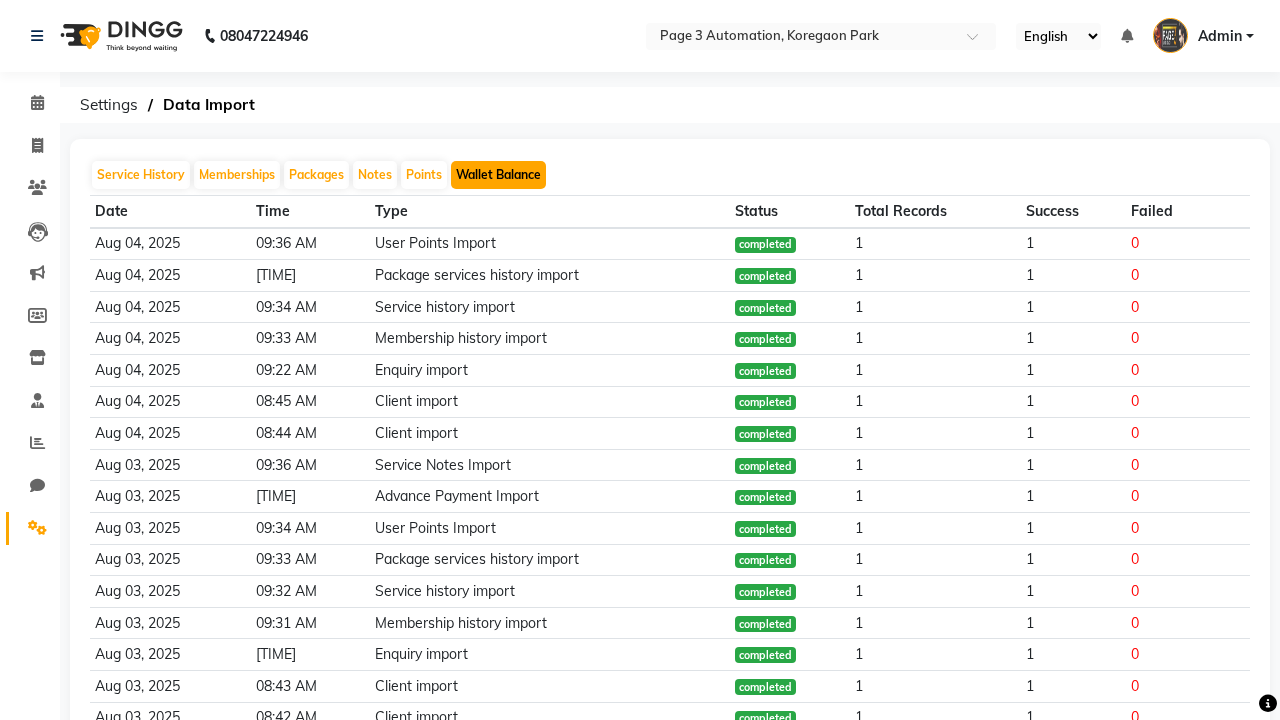 click on "Wallet Balance" 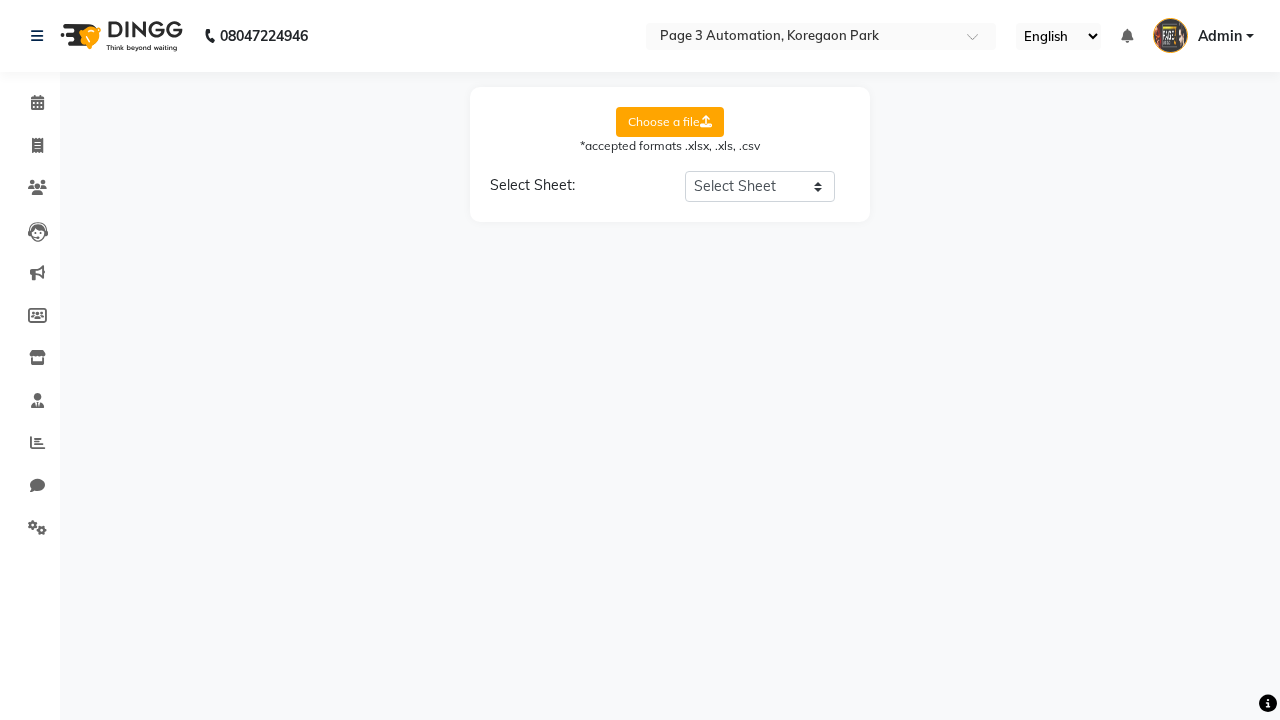 select on "Sheet1" 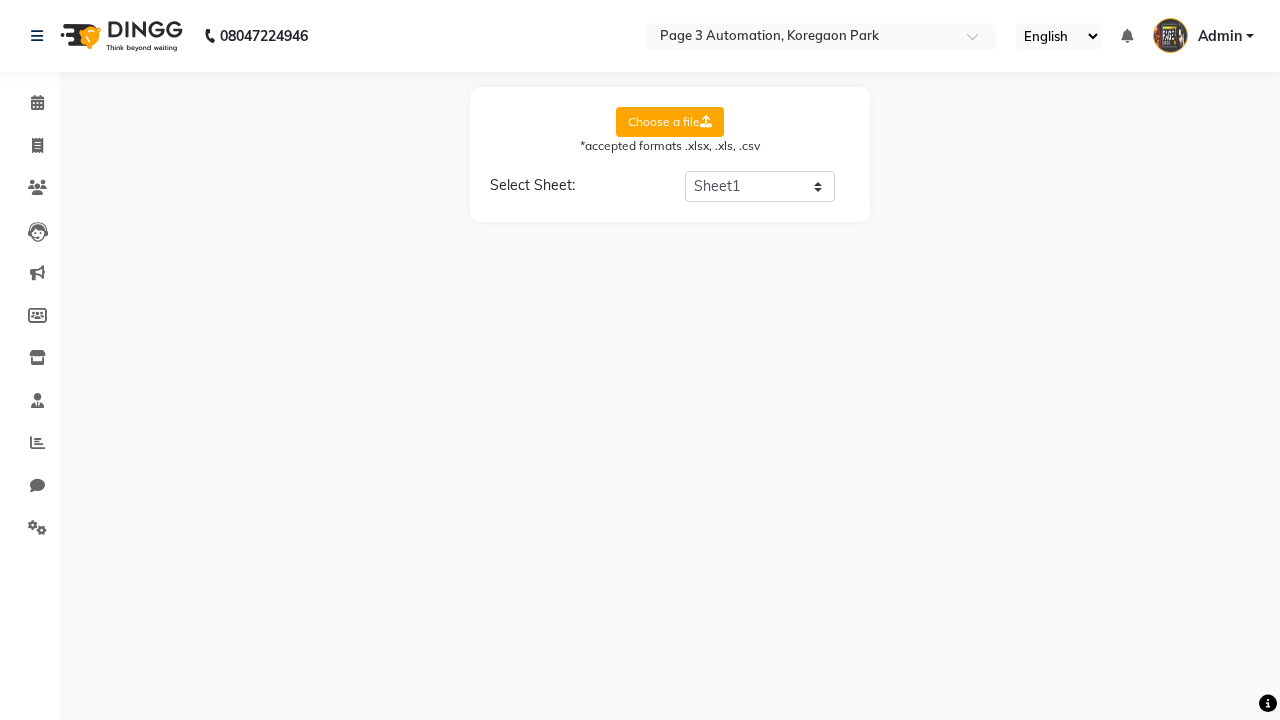 select on "Name" 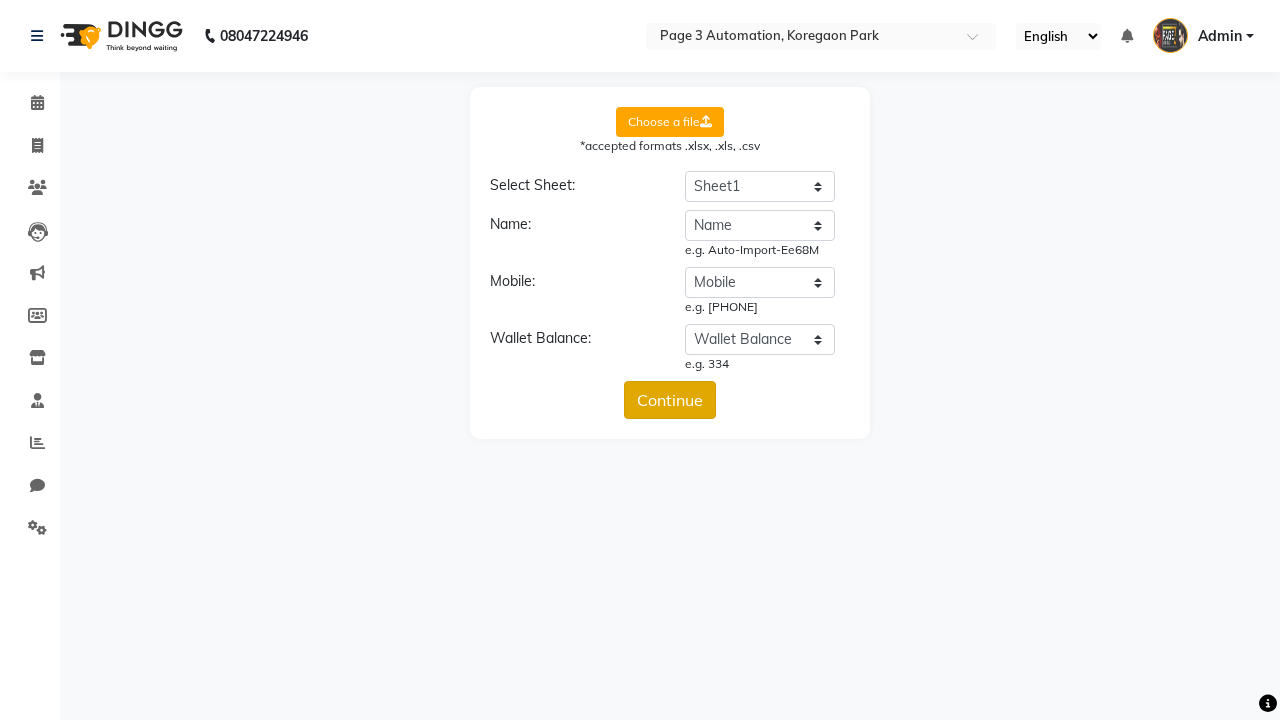click on "Continue" 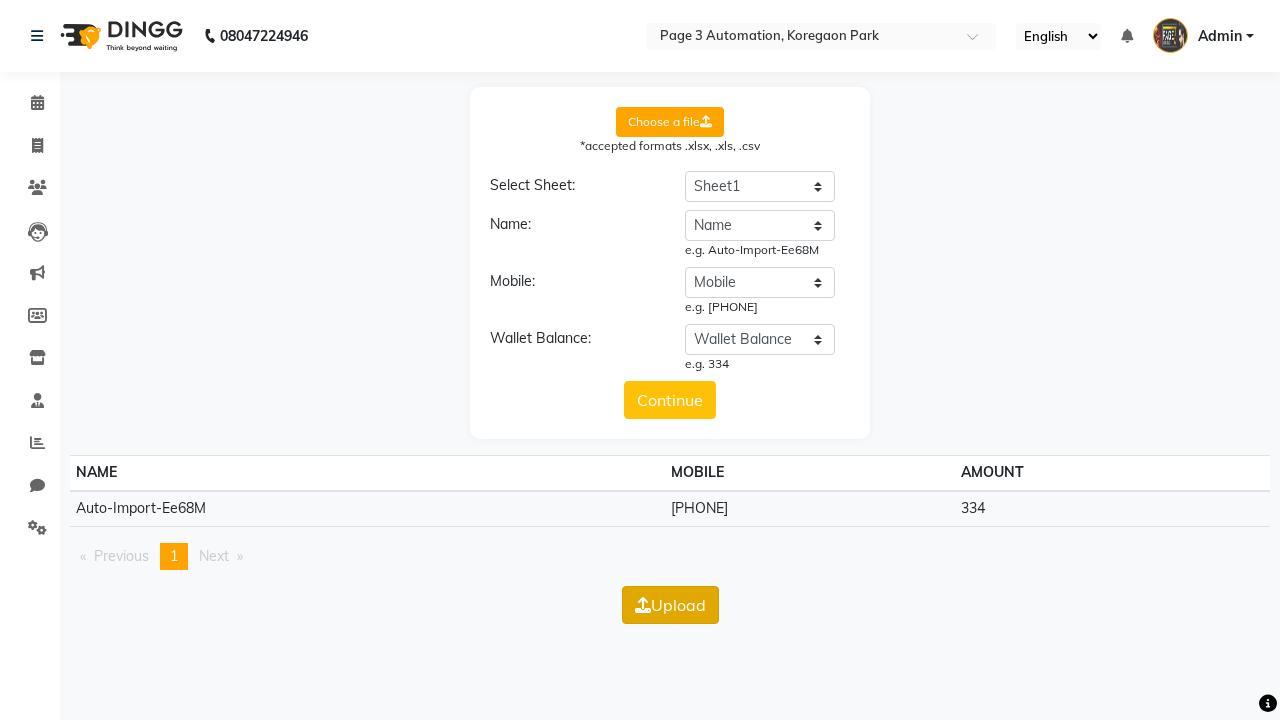 click on "Upload" 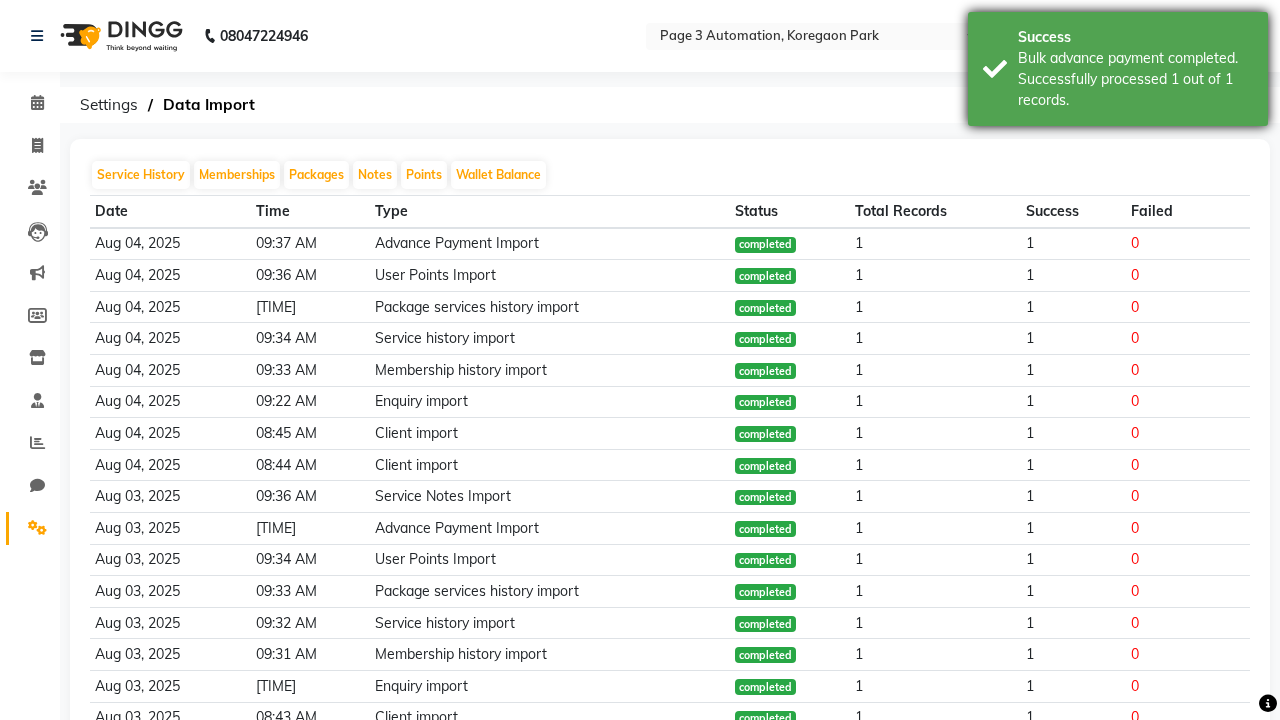 click on "Bulk advance payment completed. Successfully processed 1 out of 1 records." at bounding box center [1135, 79] 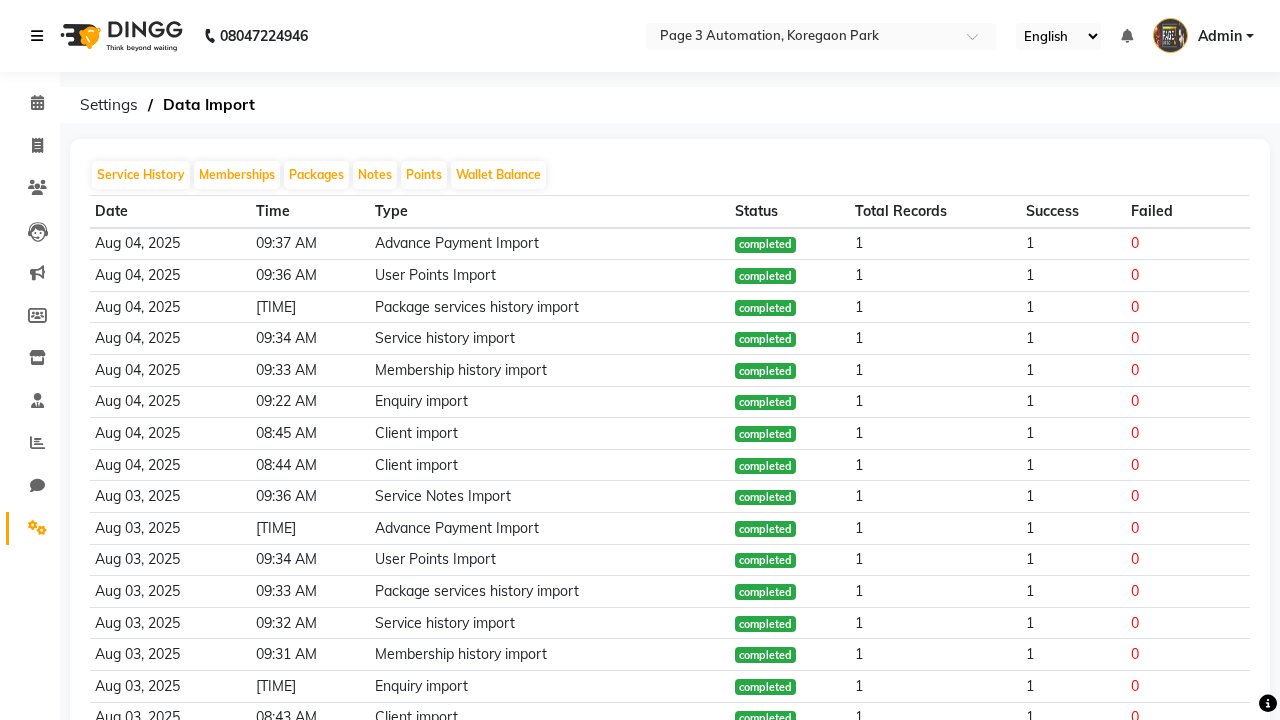 click at bounding box center (37, 36) 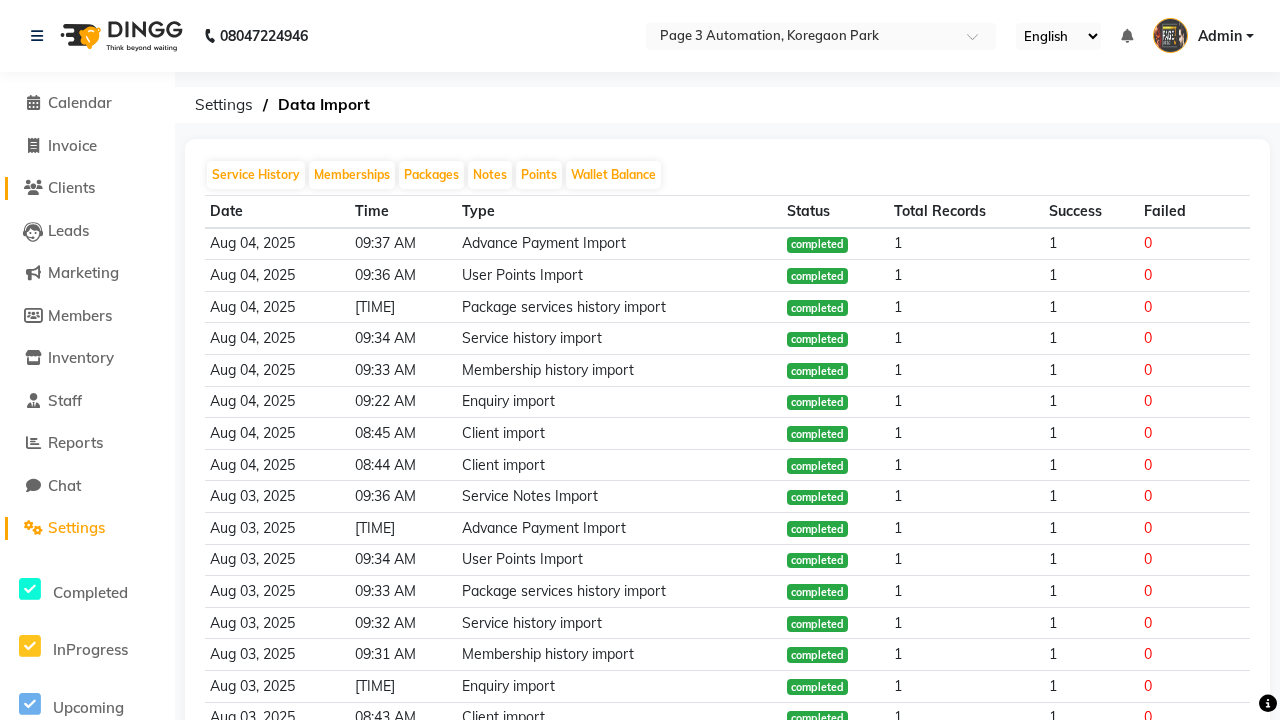click on "Clients" 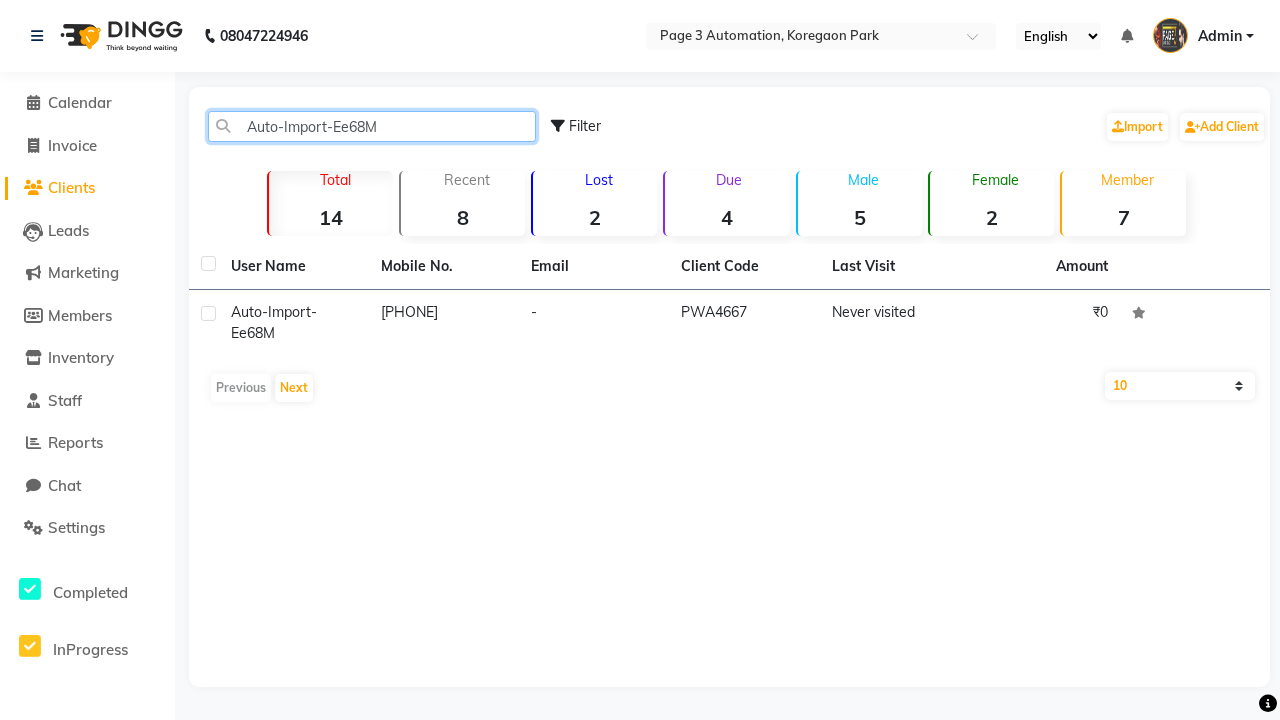 type on "Auto-Import-Ee68M" 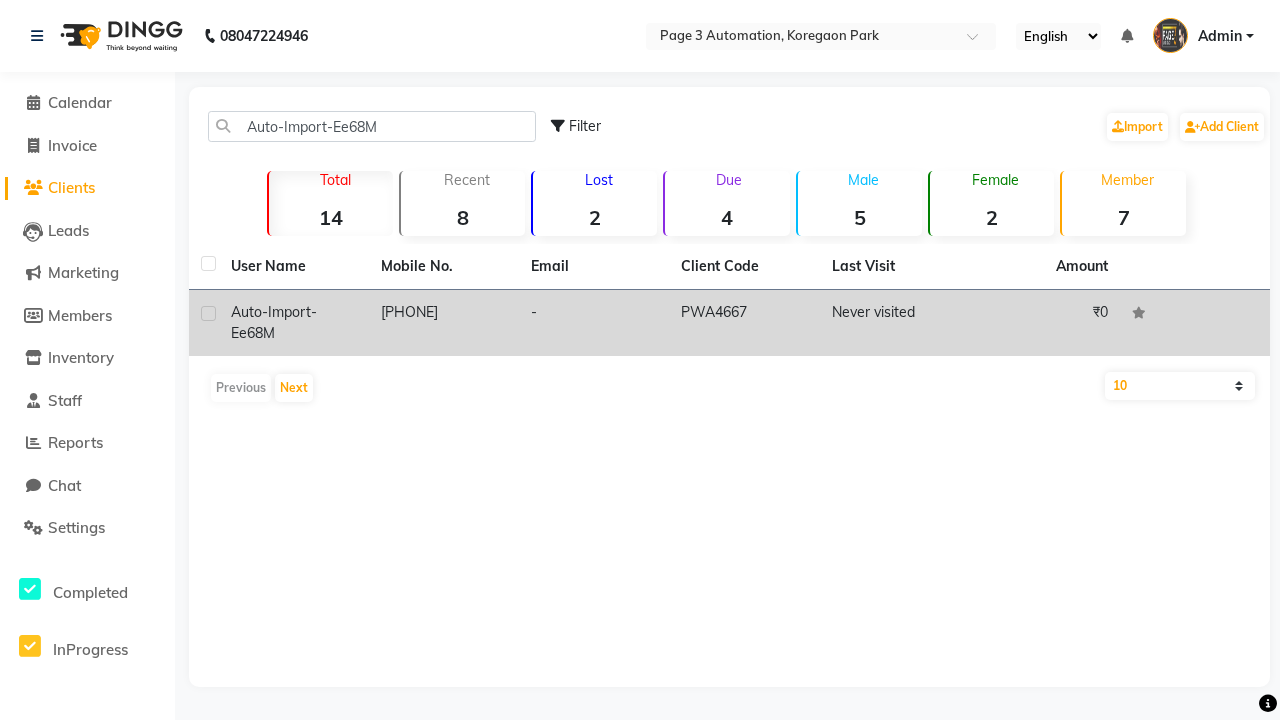 click on "PWA4667" 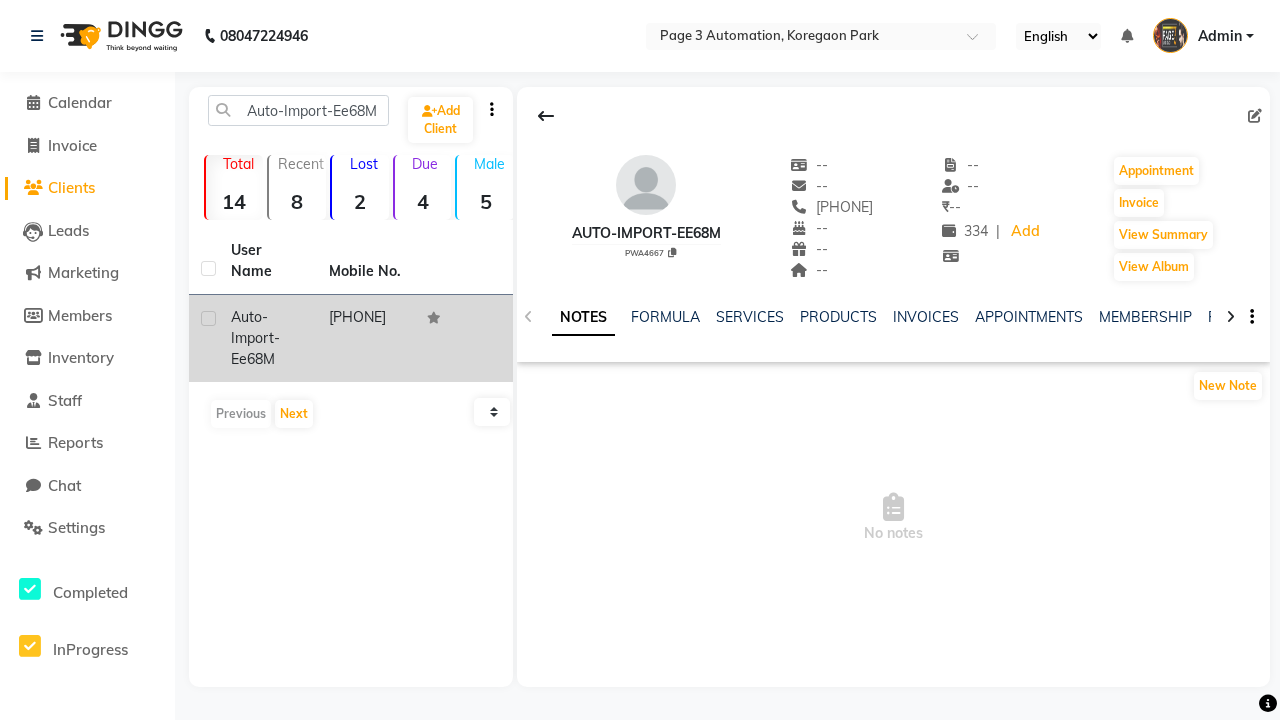 click on "WALLET" 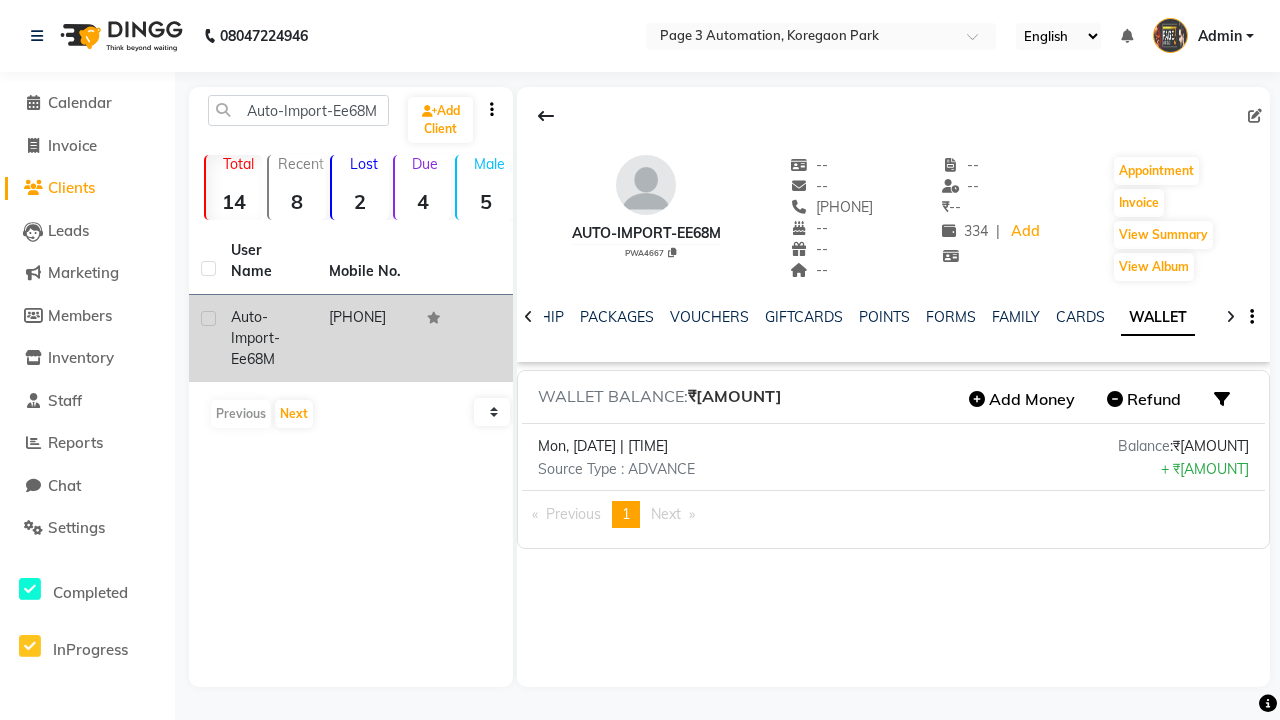 scroll, scrollTop: 0, scrollLeft: 402, axis: horizontal 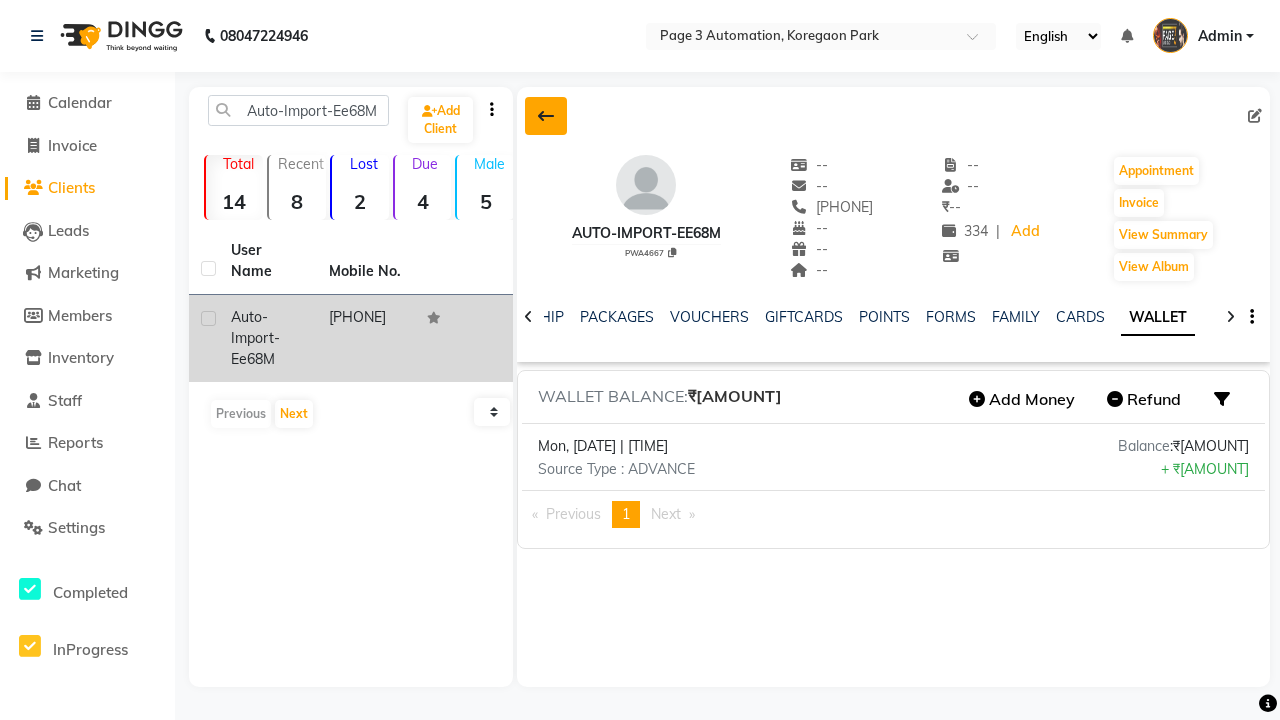 click 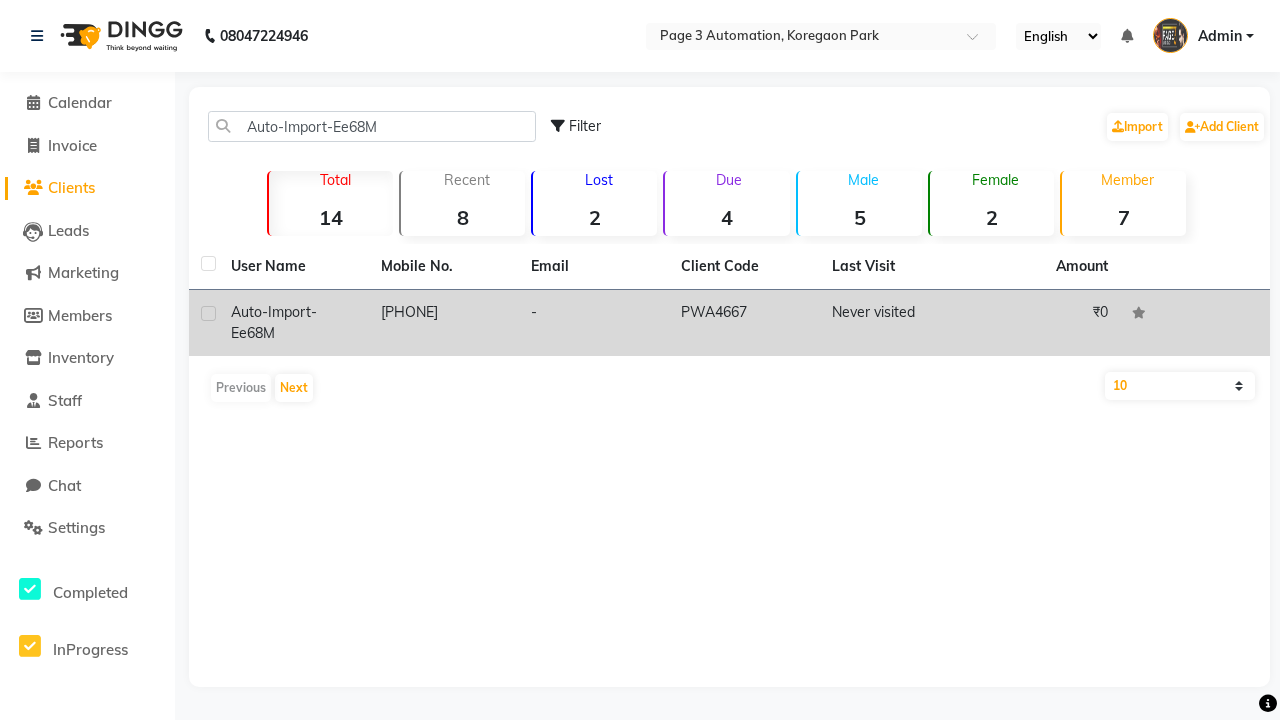 click 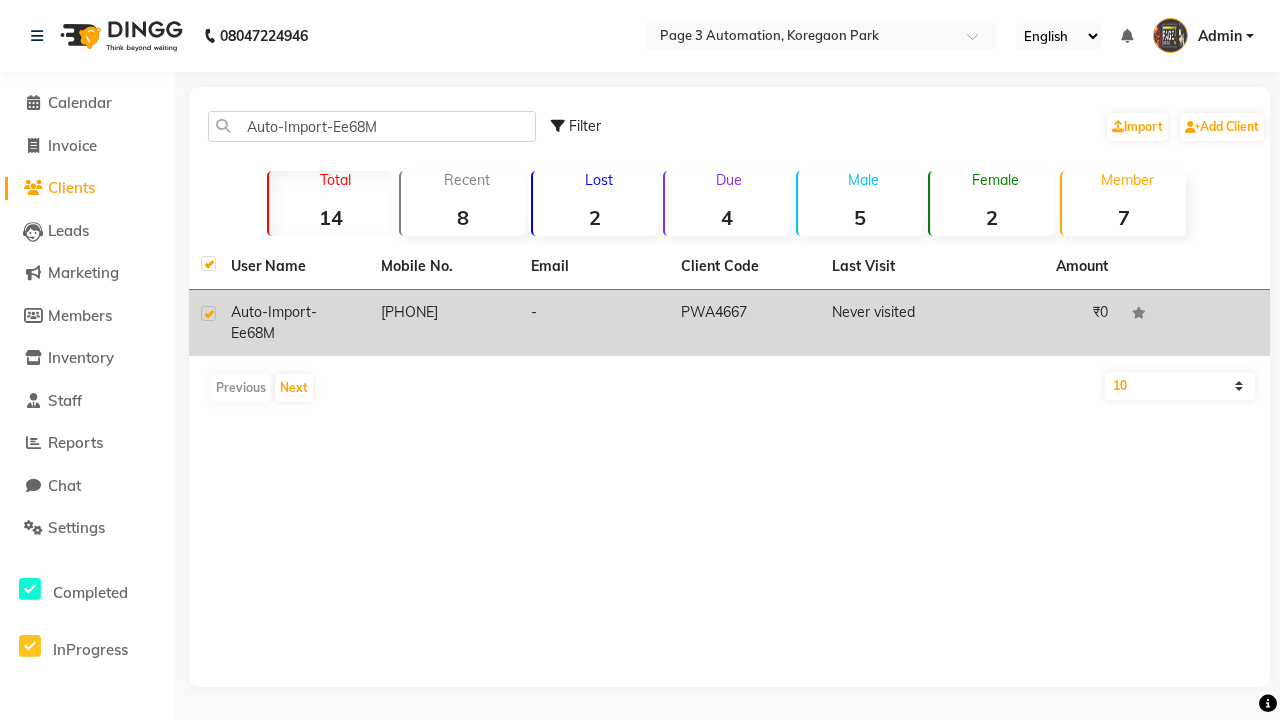 checkbox on "true" 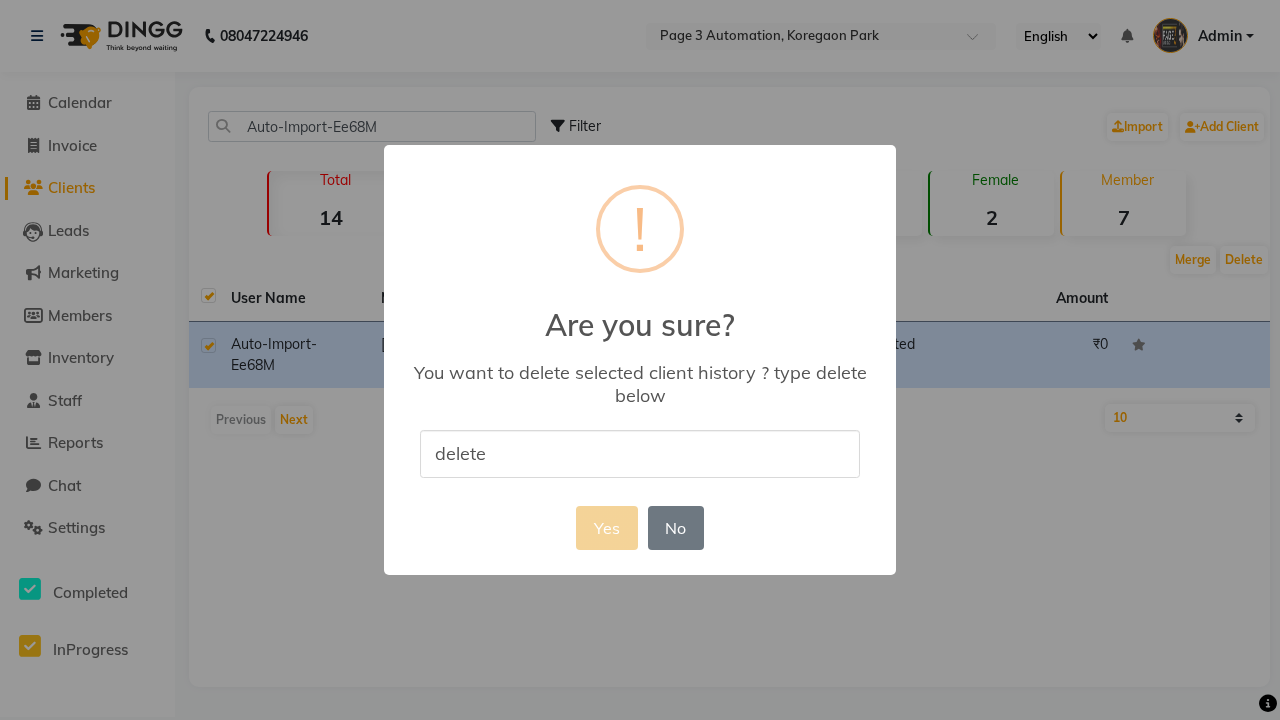 type on "delete" 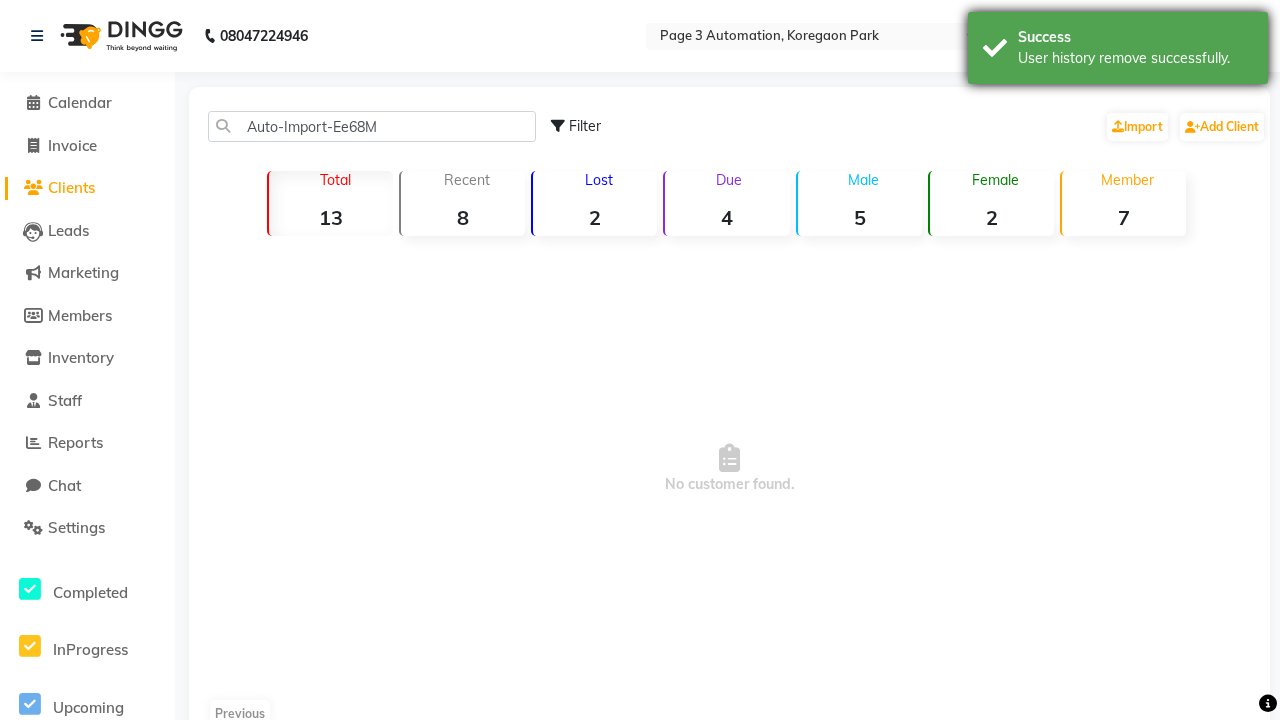 click on "User history remove successfully." at bounding box center (1135, 58) 